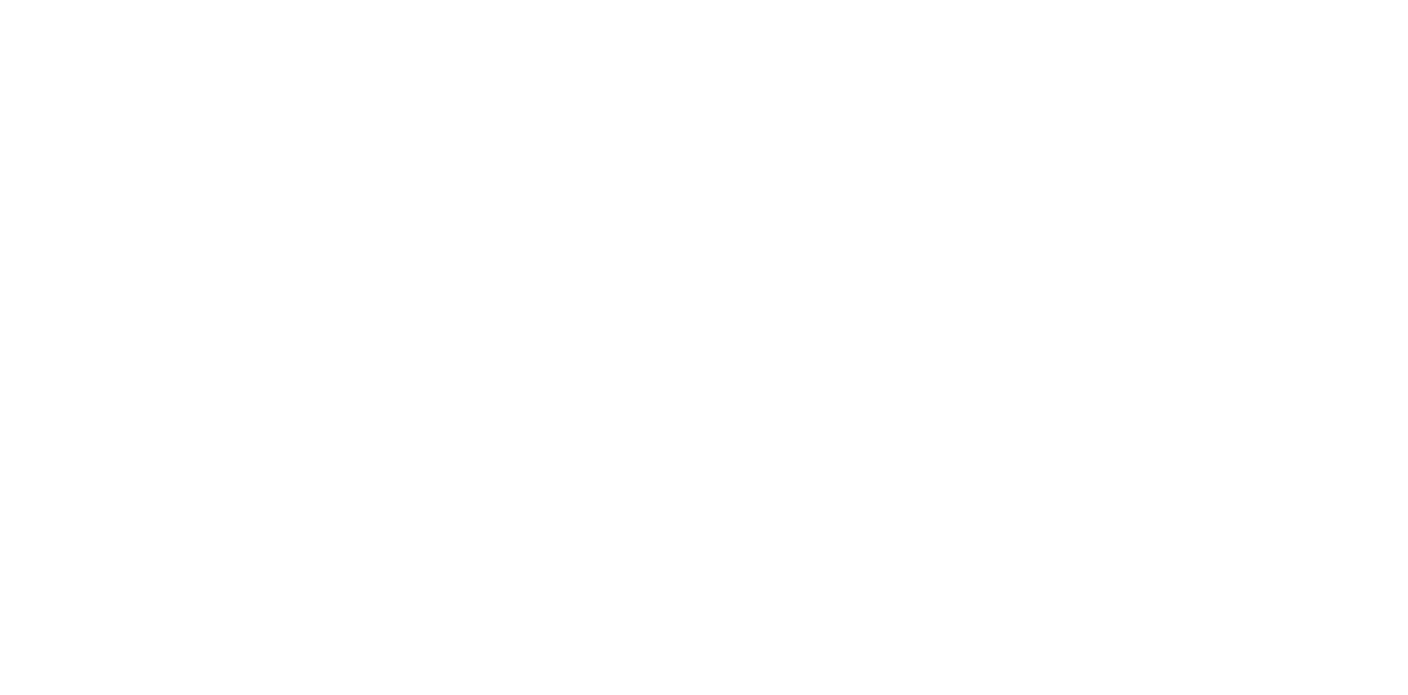 scroll, scrollTop: 0, scrollLeft: 0, axis: both 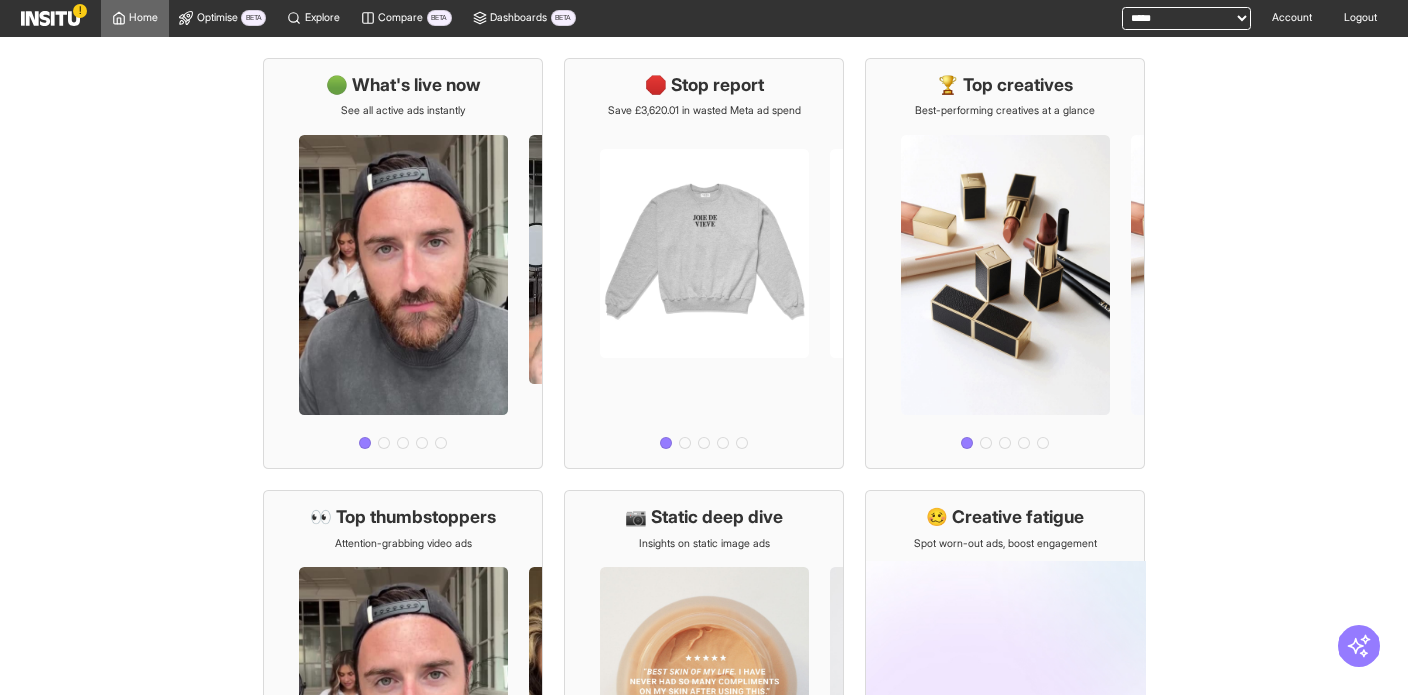 click on "**********" at bounding box center (1186, 18) 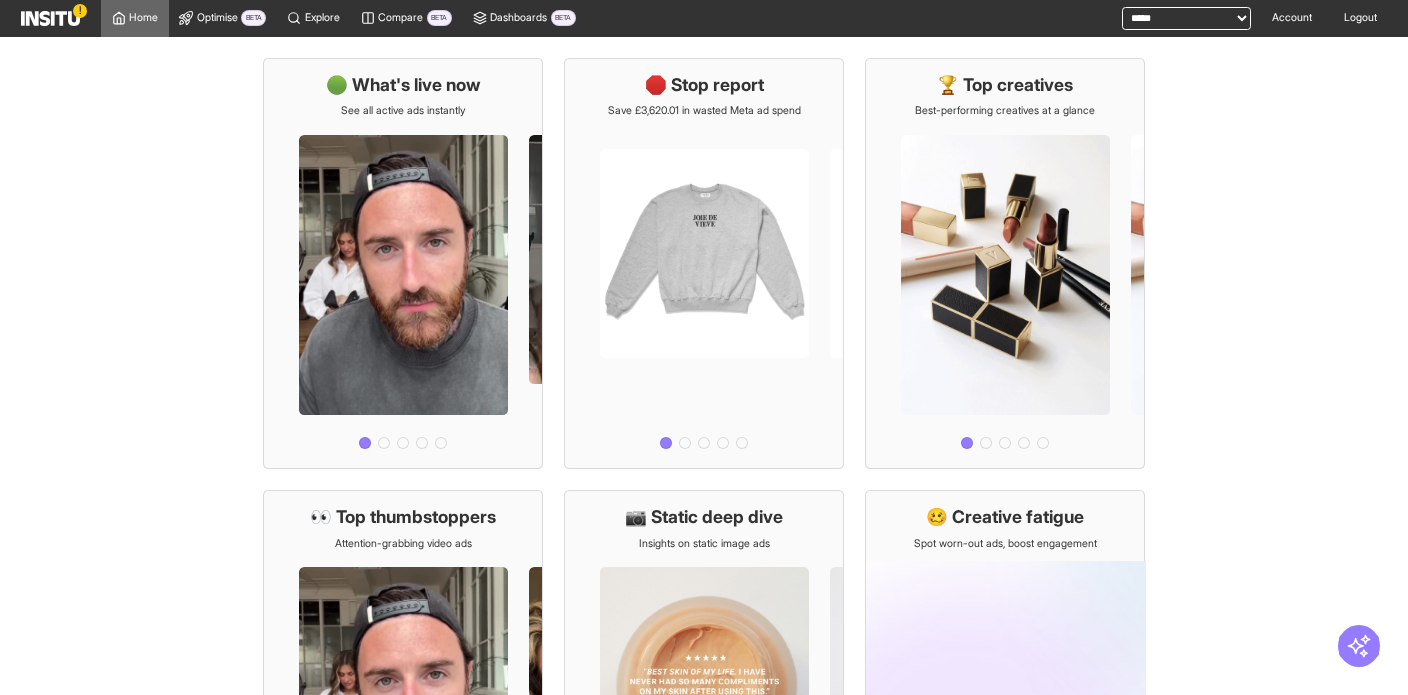 select on "**********" 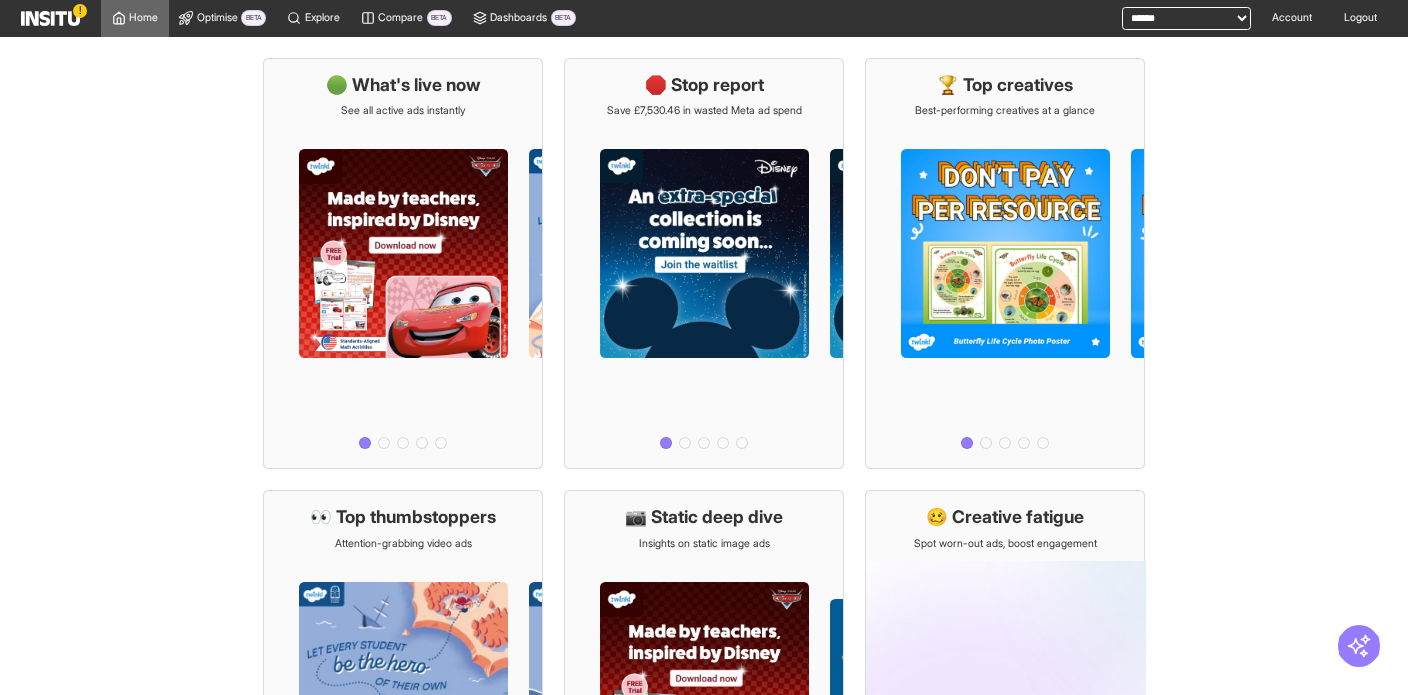 scroll, scrollTop: 0, scrollLeft: 0, axis: both 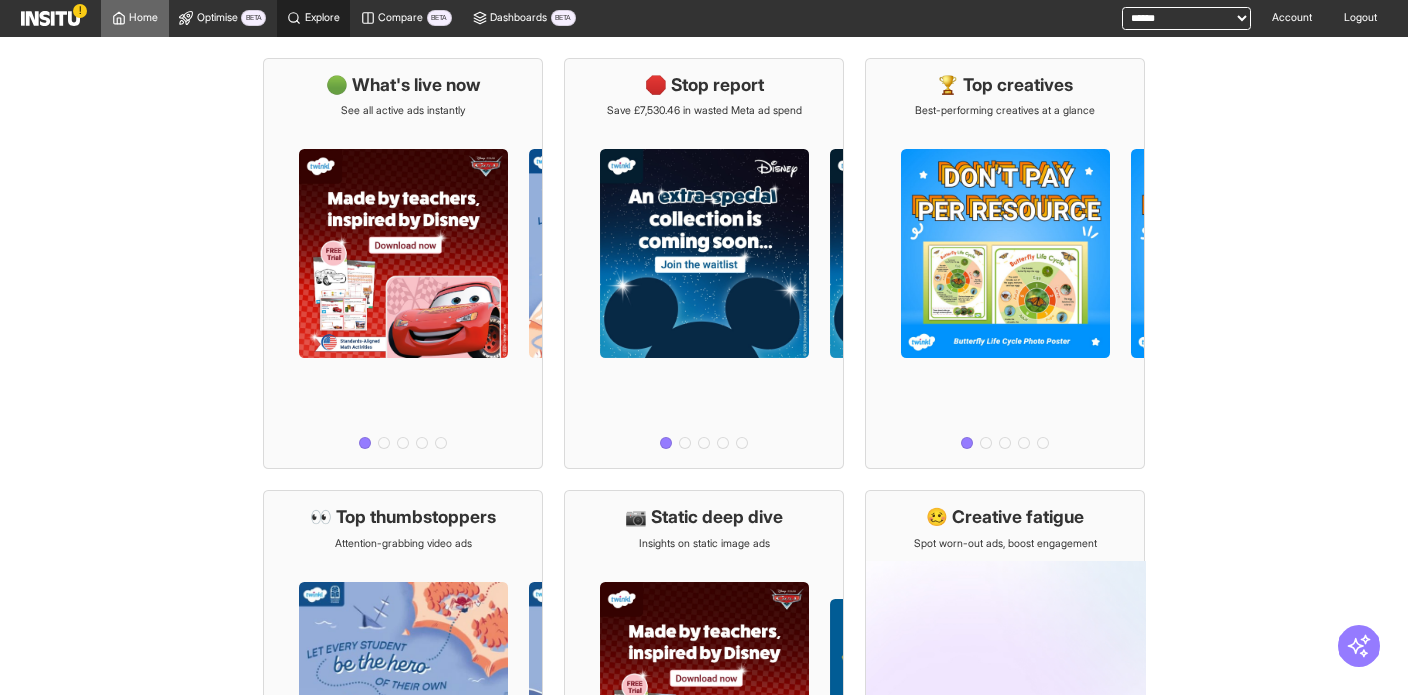 click on "Explore" at bounding box center (322, 18) 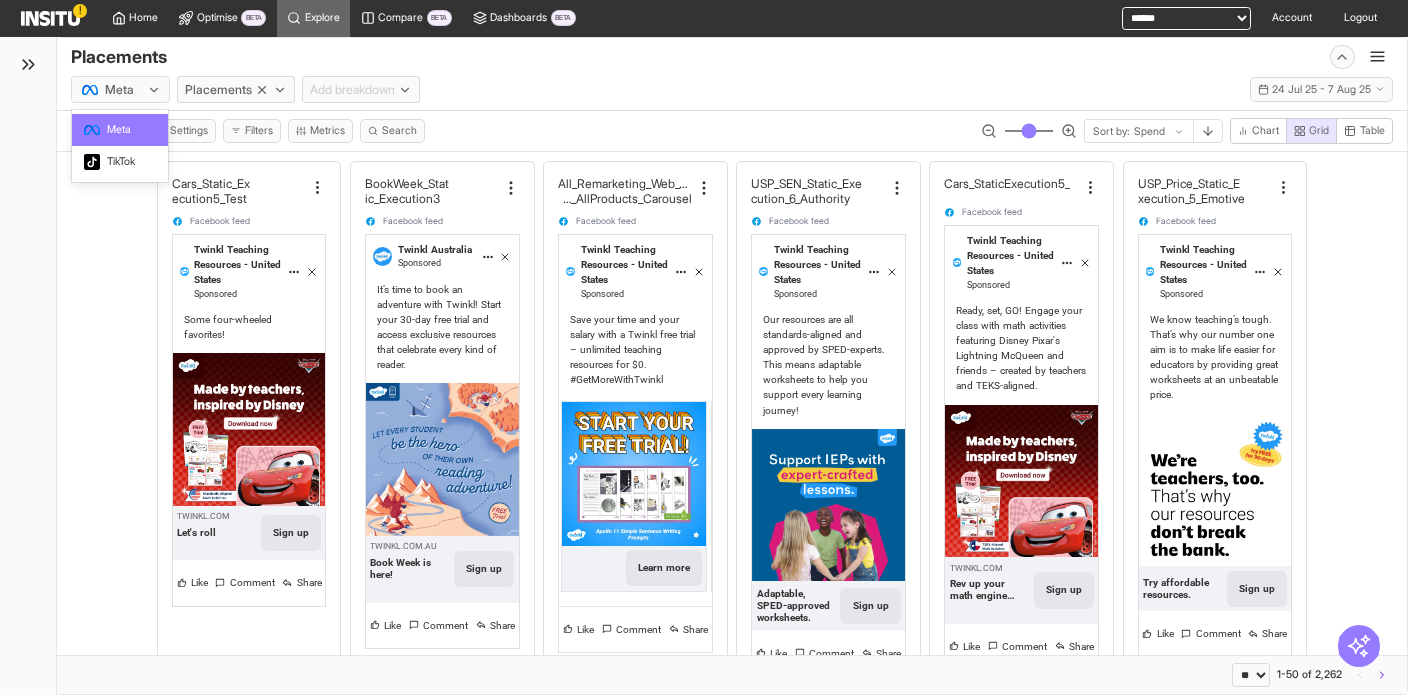 click 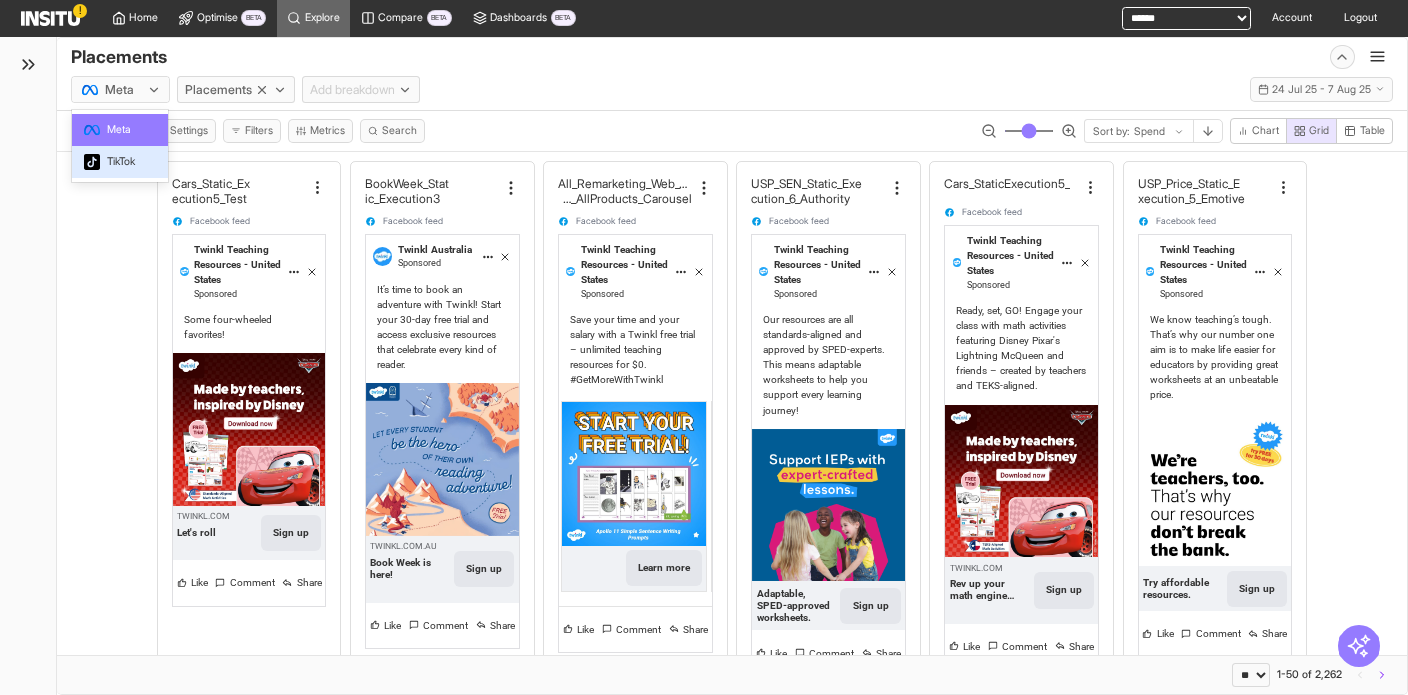 click on "TikTok" at bounding box center (120, 162) 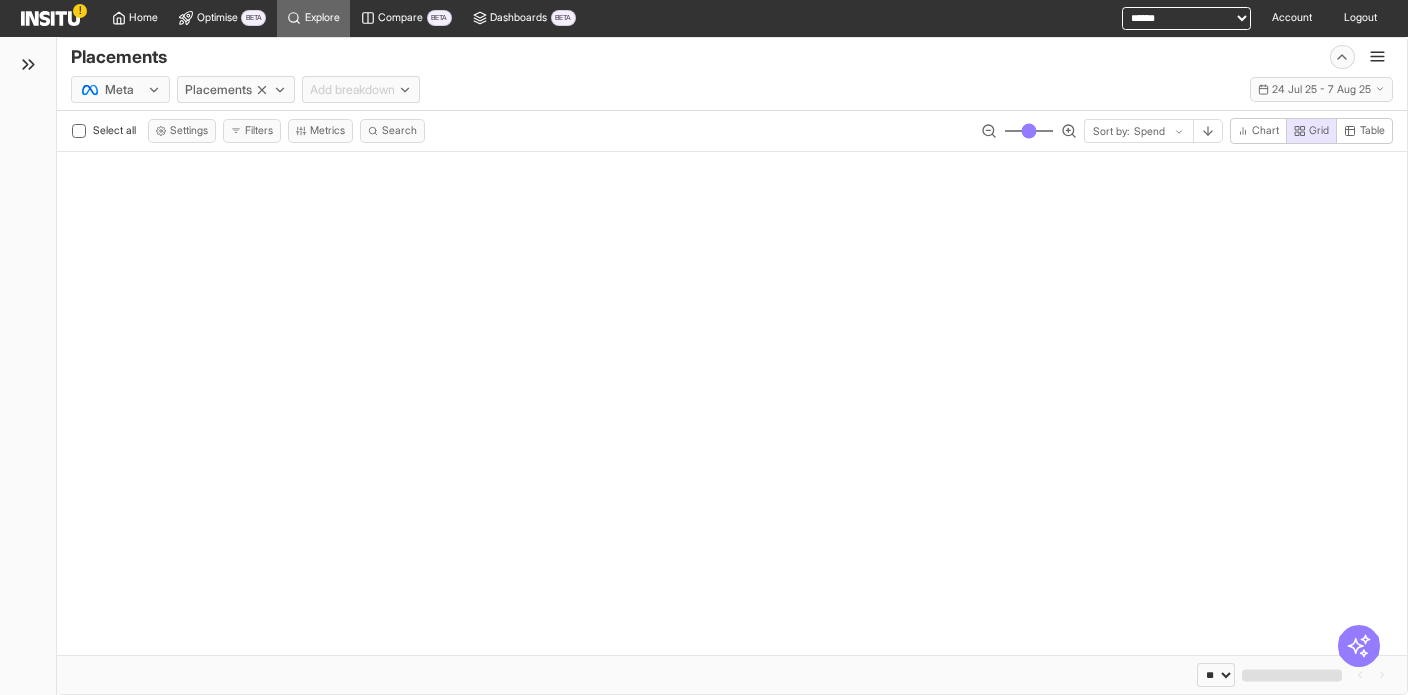 select on "**" 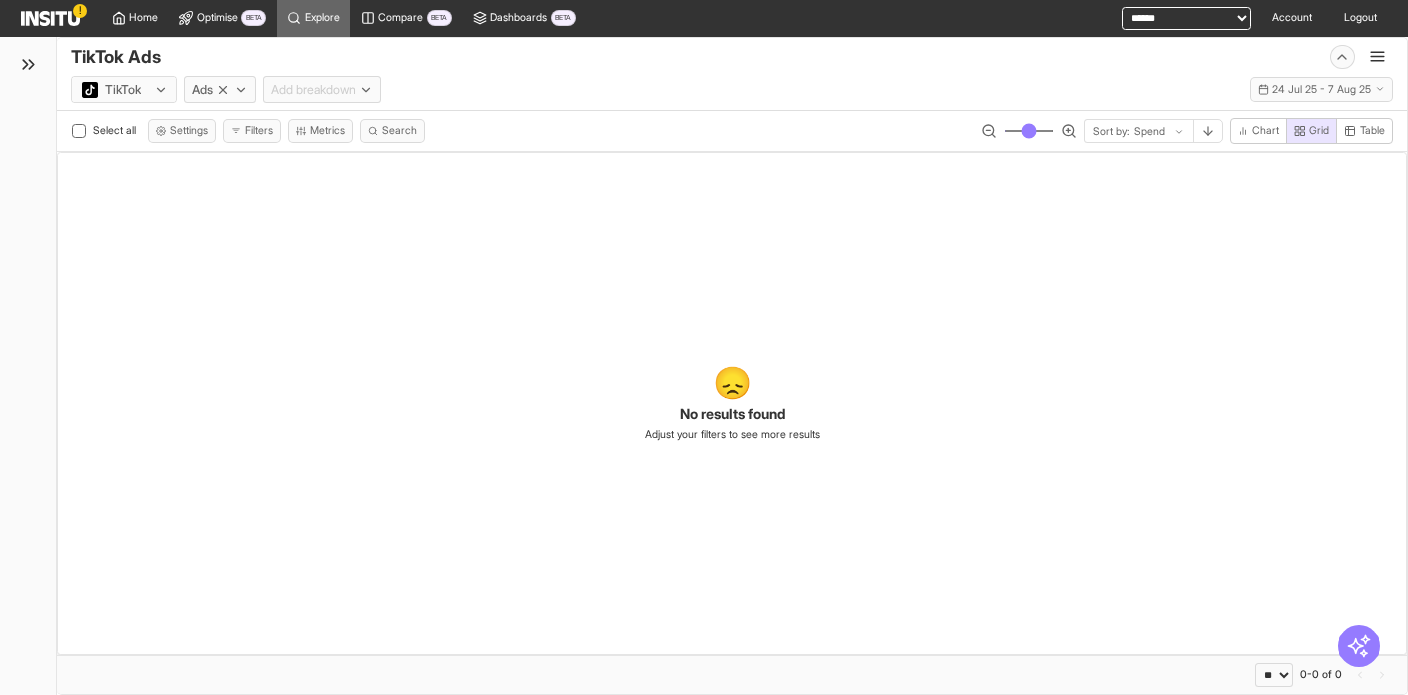 click 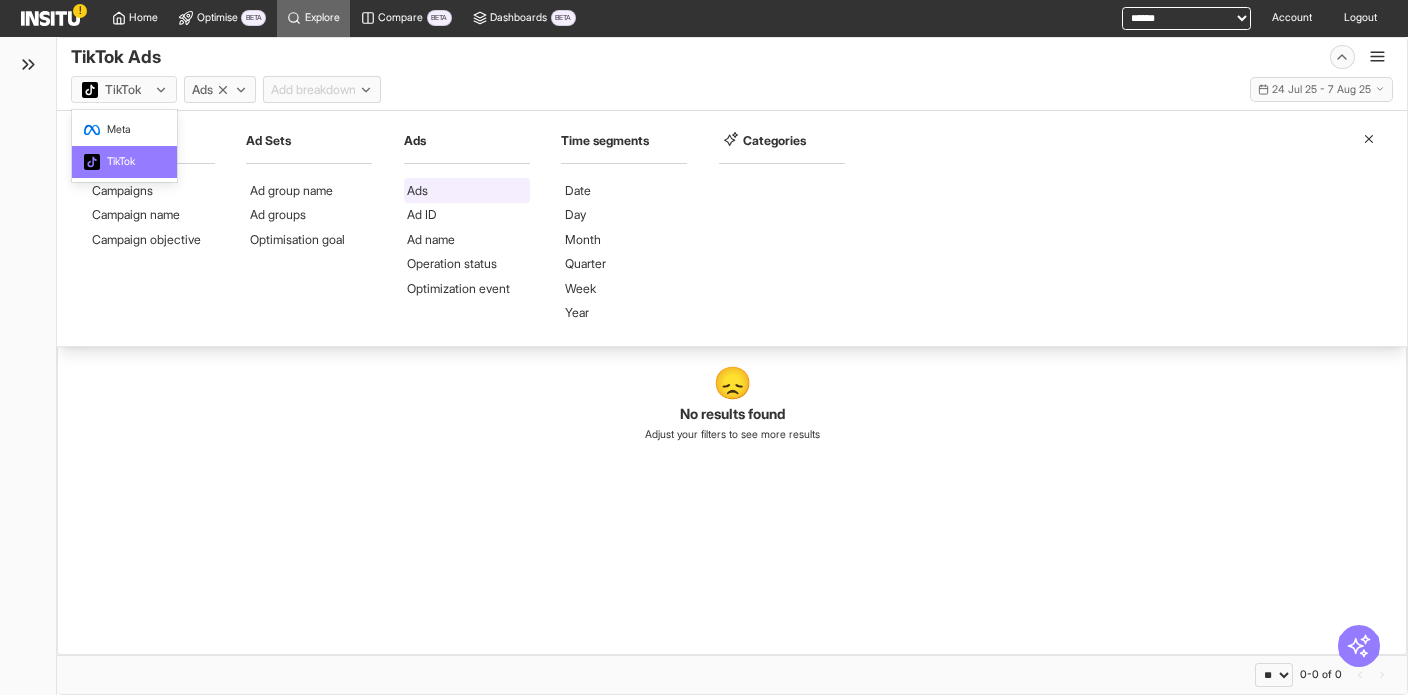 click on "Ads" at bounding box center (467, 190) 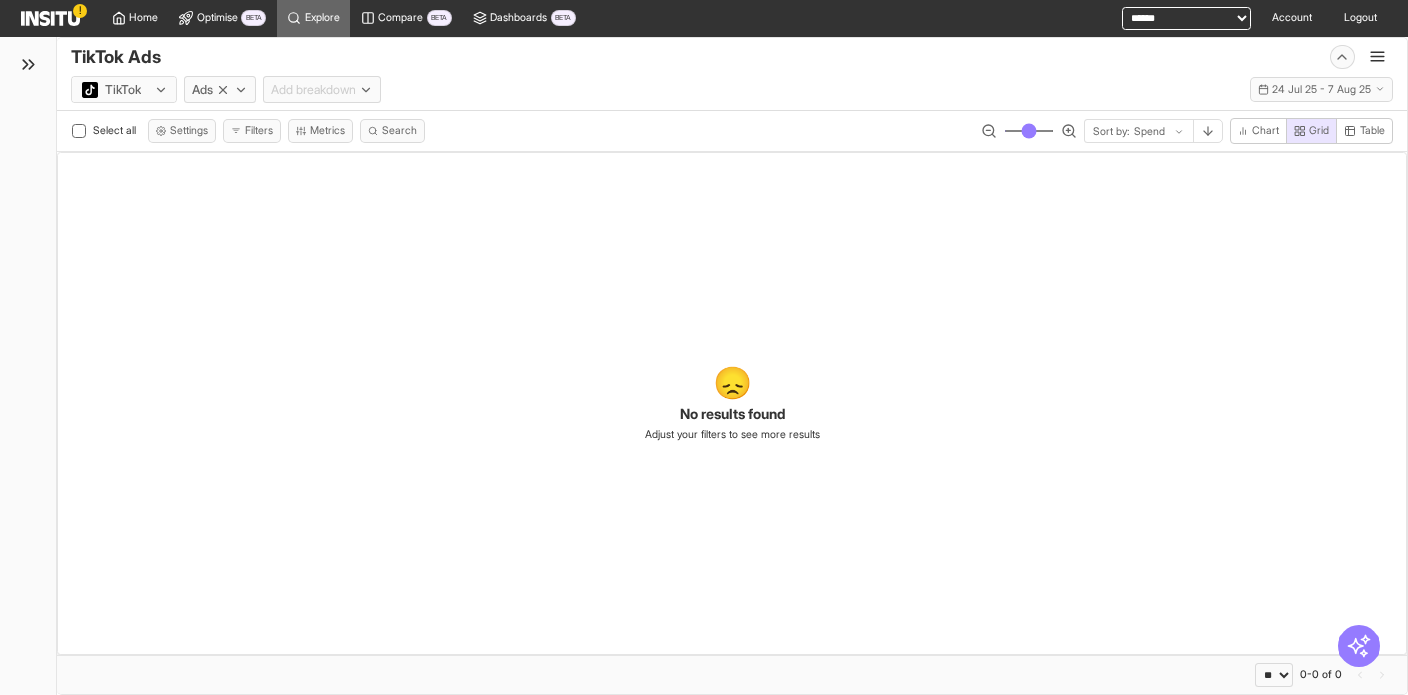 drag, startPoint x: 542, startPoint y: 72, endPoint x: 576, endPoint y: 79, distance: 34.713108 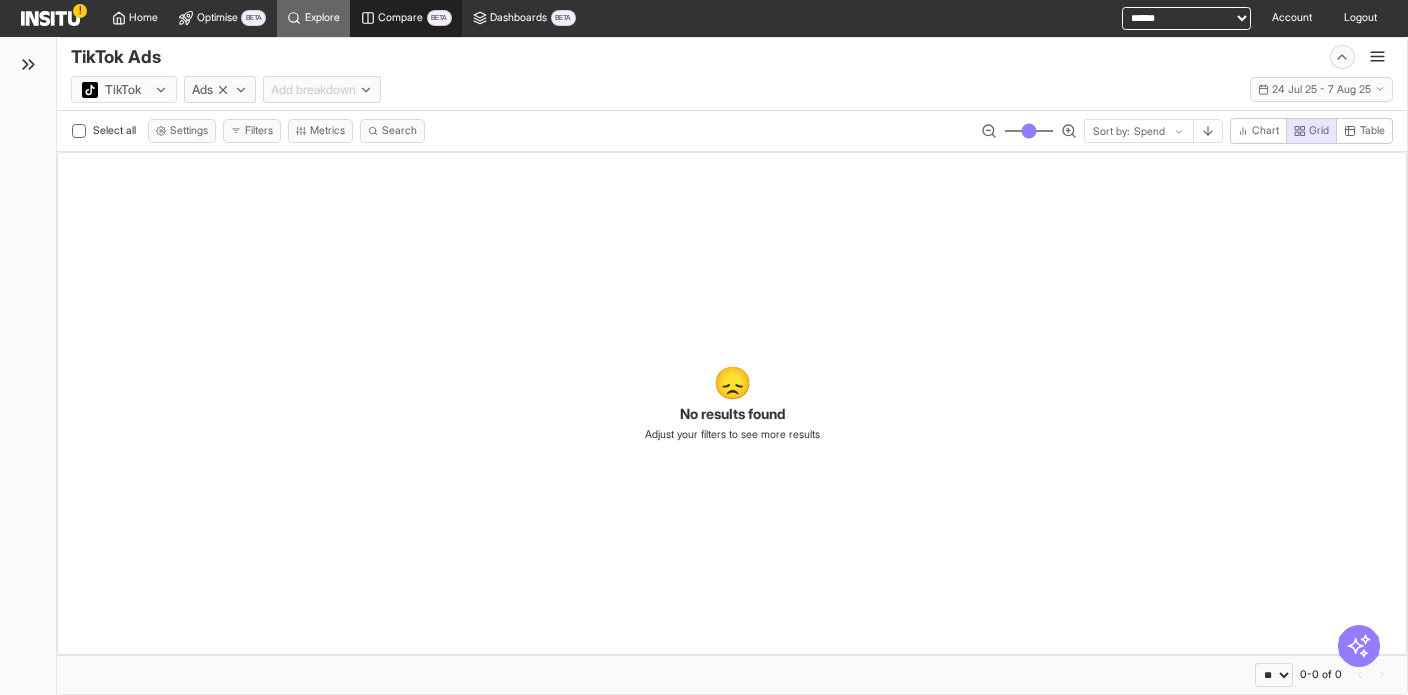 click on "Compare" at bounding box center (400, 18) 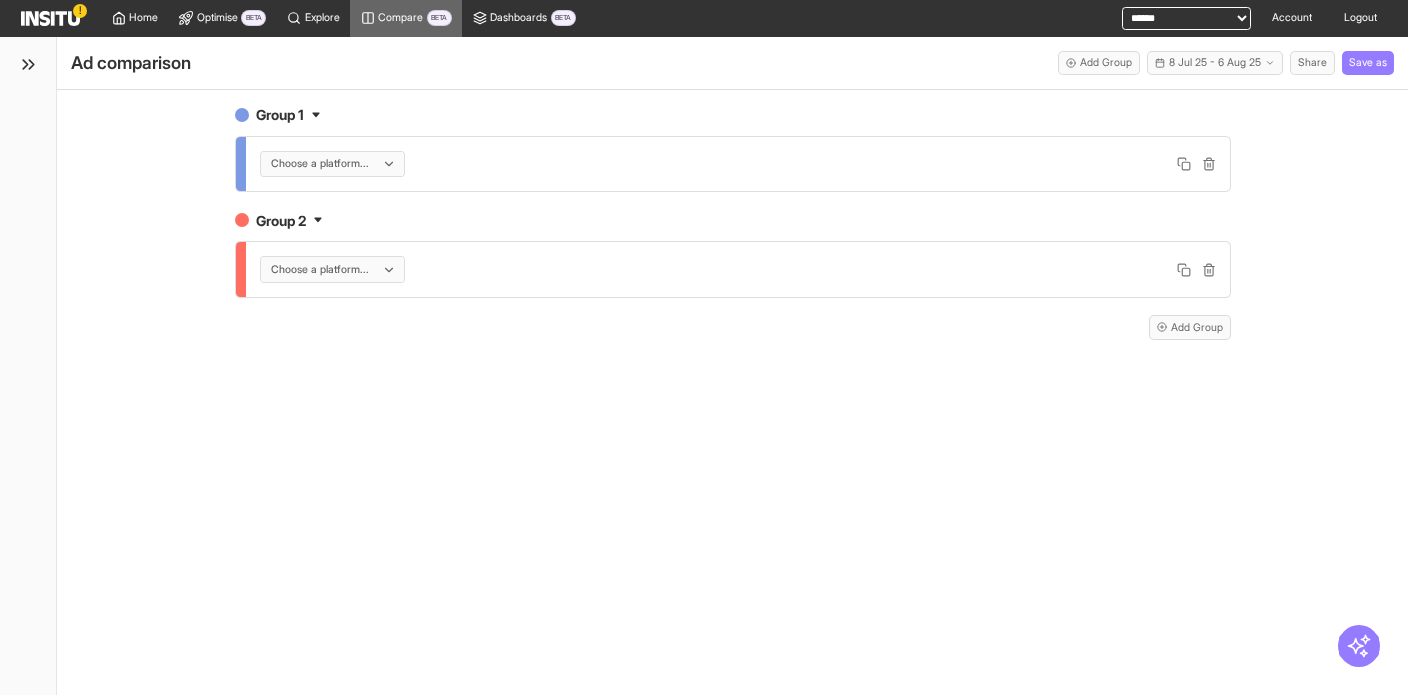 click on "**********" at bounding box center [1186, 18] 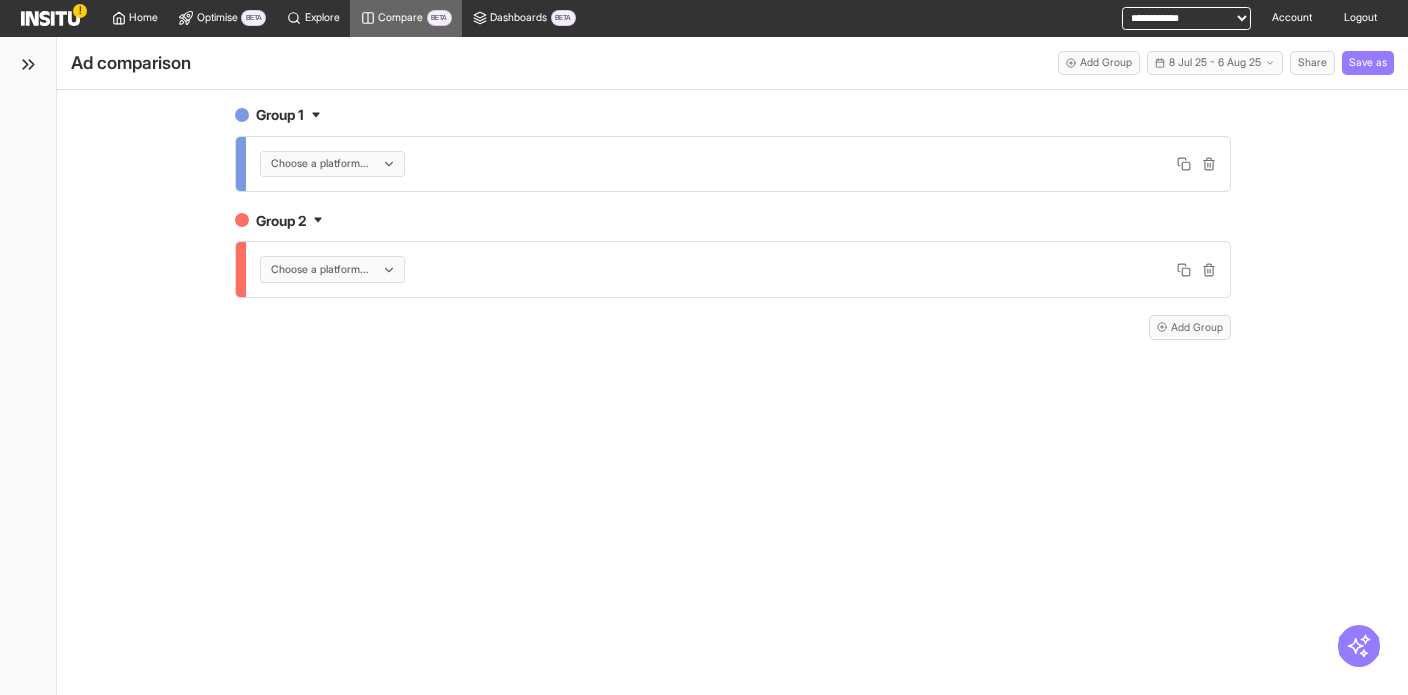 scroll, scrollTop: 0, scrollLeft: 0, axis: both 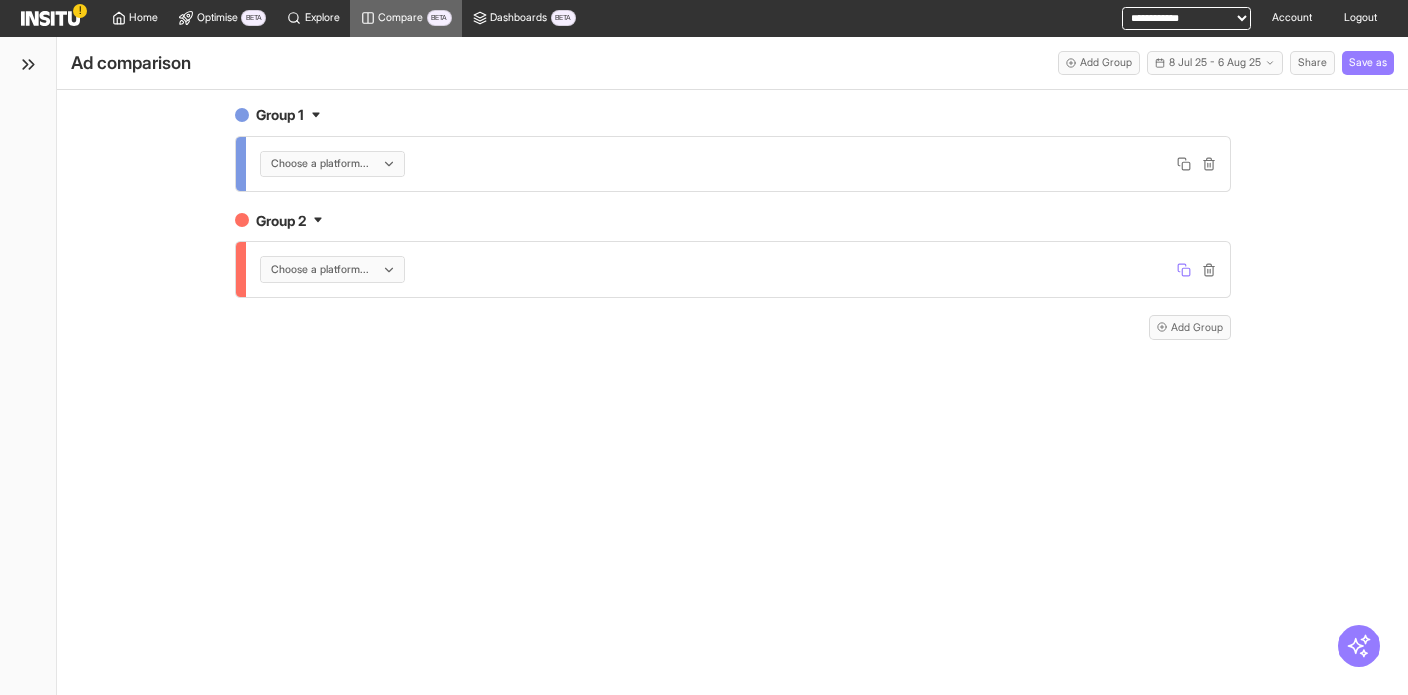 click 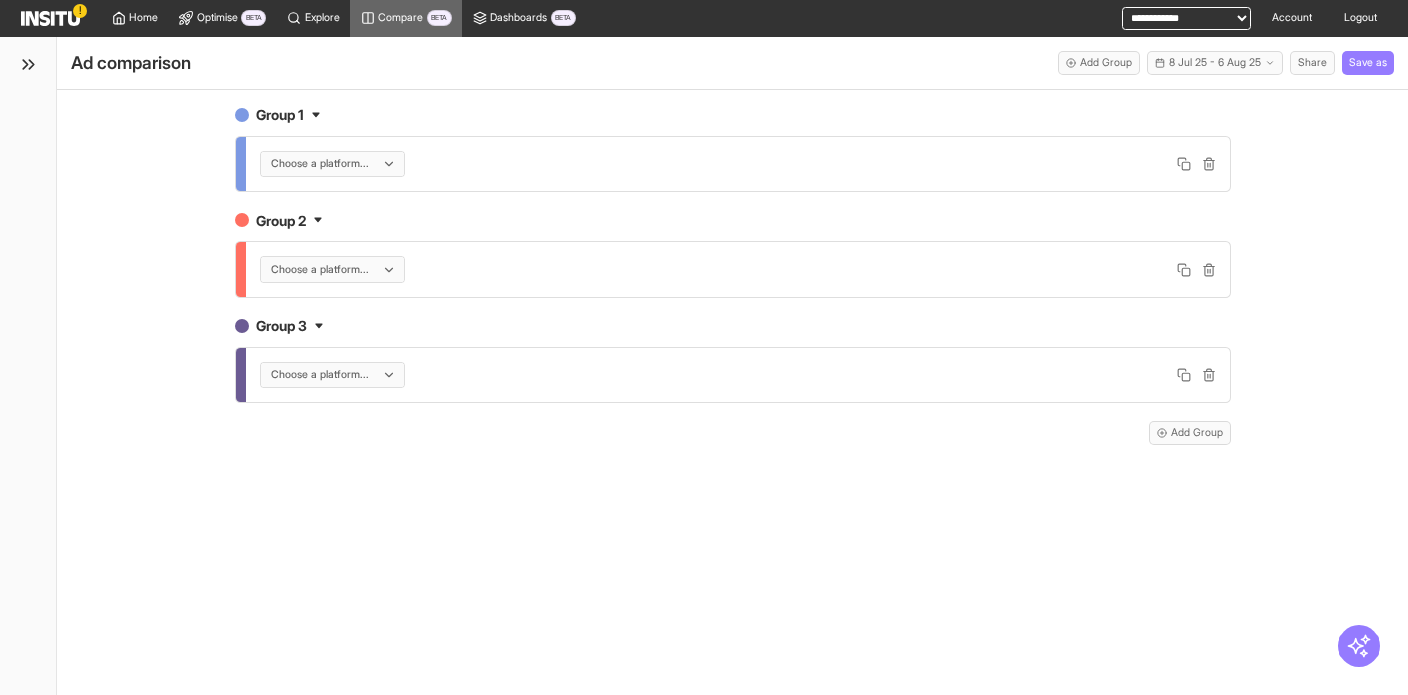 click on "Group 3" at bounding box center (733, 325) 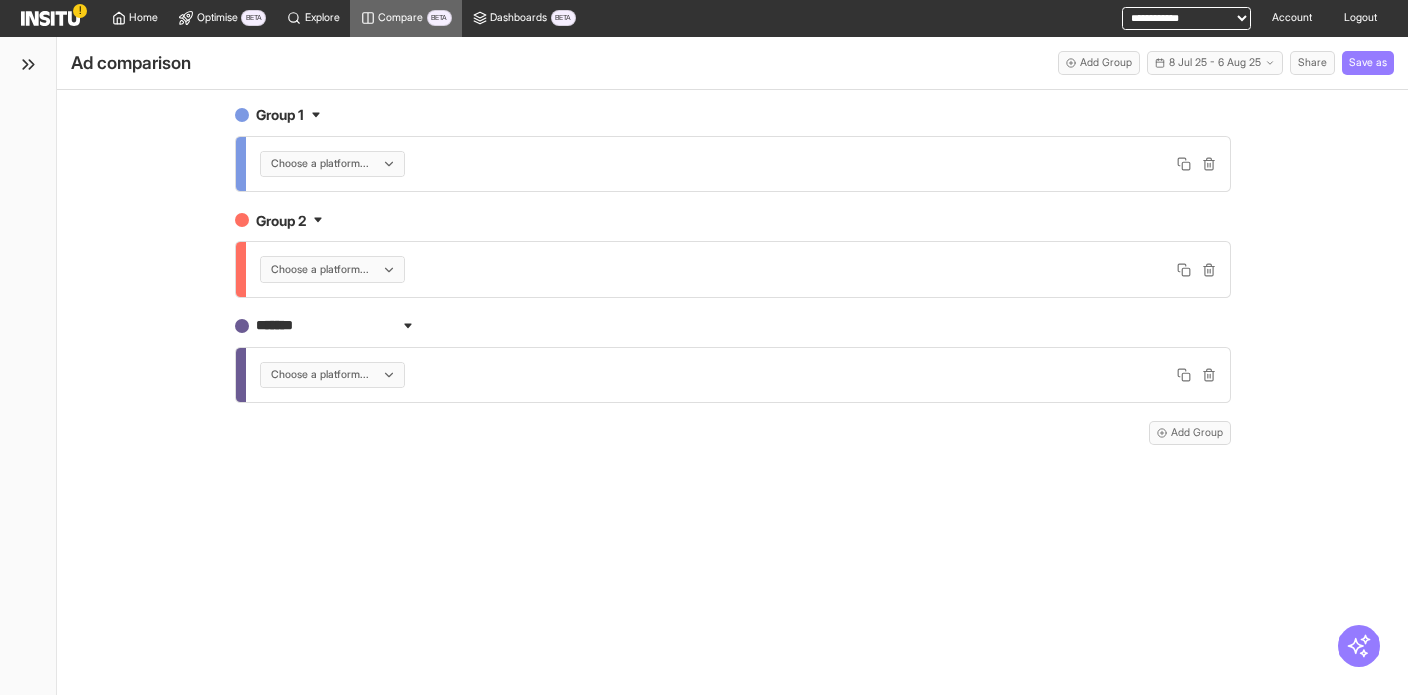drag, startPoint x: 333, startPoint y: 324, endPoint x: 247, endPoint y: 322, distance: 86.023254 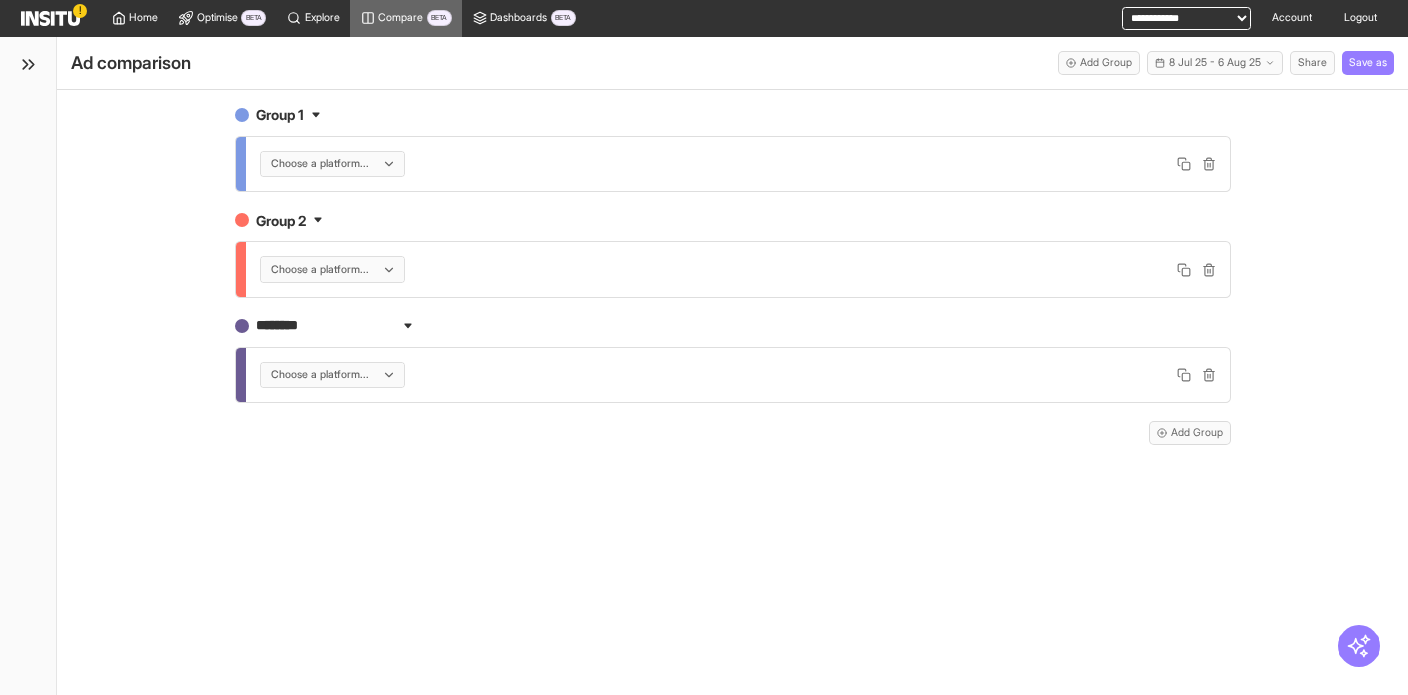 type on "*********" 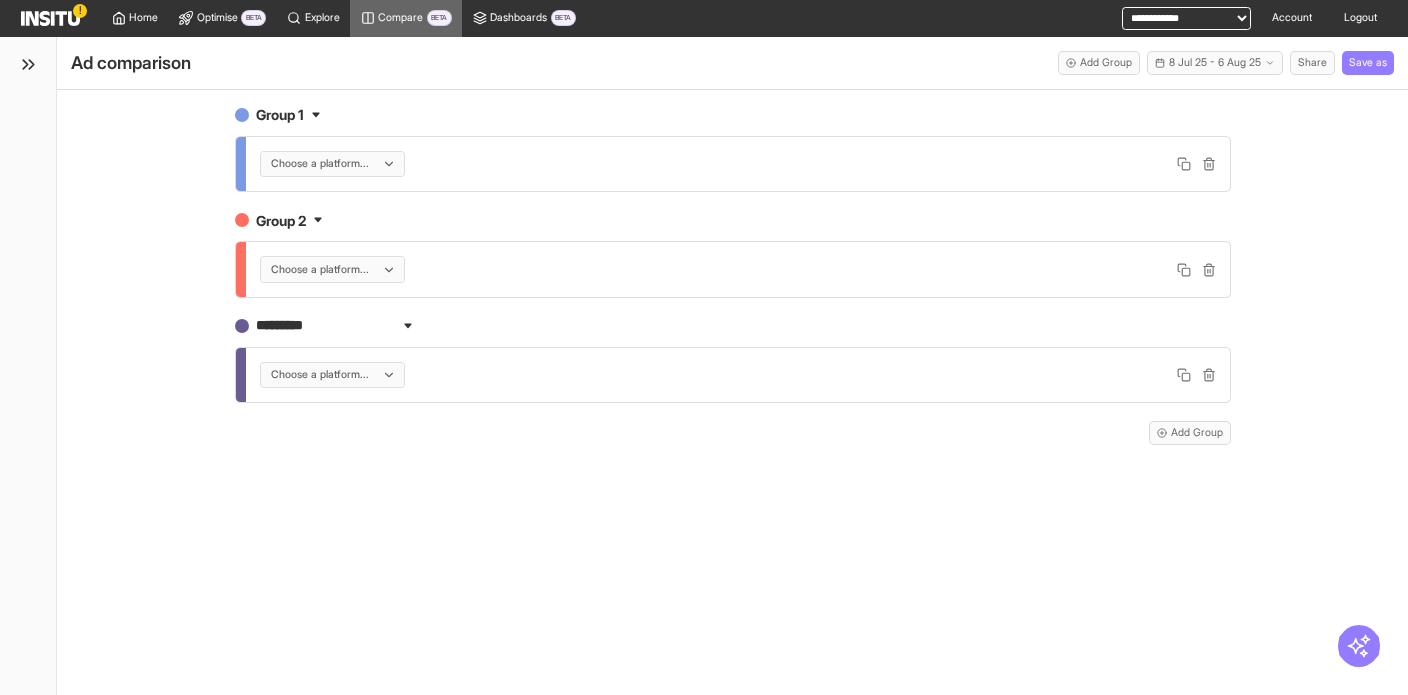 click on "Group 1 Choose a platform... Group 2 Choose a platform... ********* Choose a platform... Add Group" at bounding box center [732, 392] 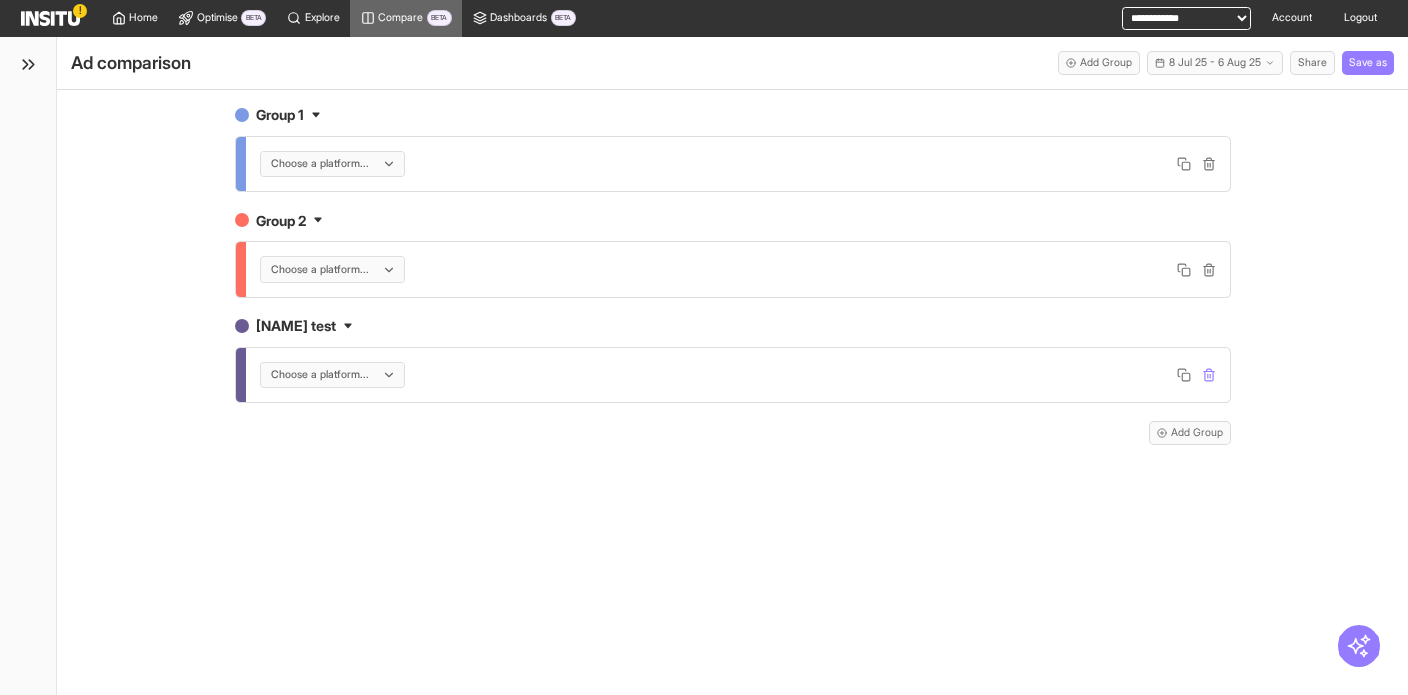 click 